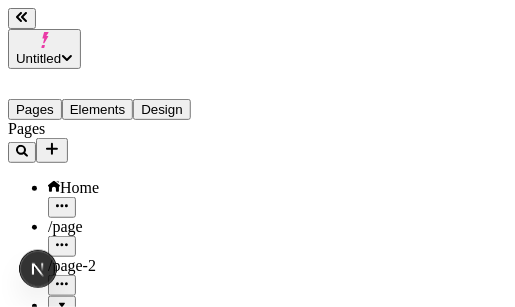 scroll, scrollTop: 0, scrollLeft: 0, axis: both 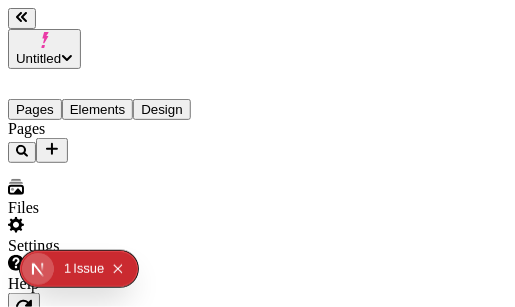 click 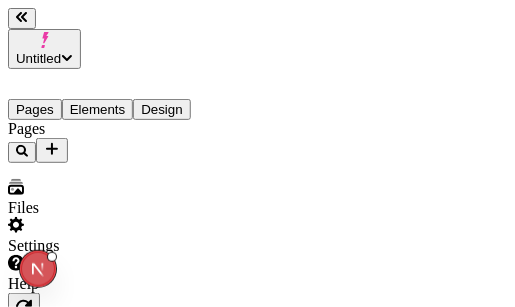 type 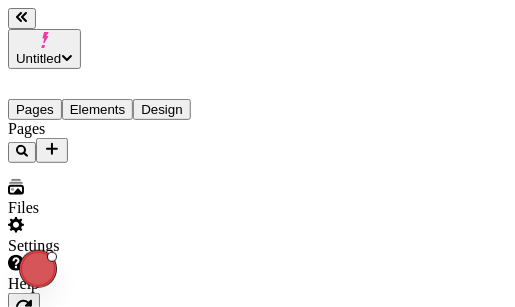 type on "/page-2" 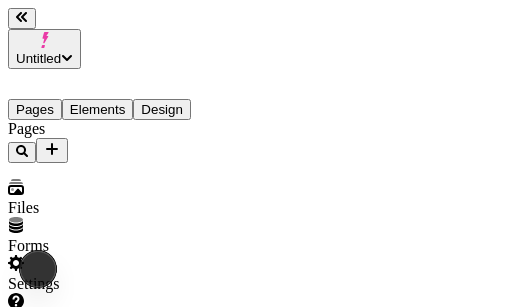 type on "/page-2" 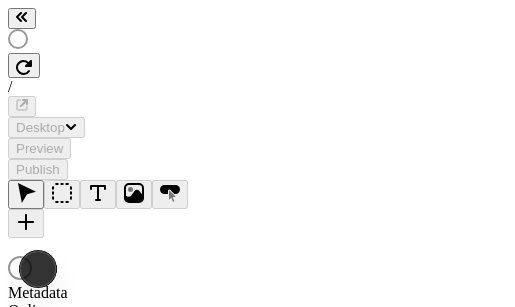 scroll, scrollTop: 0, scrollLeft: 0, axis: both 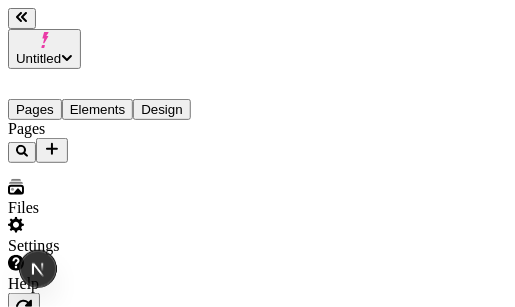 type on "/page-2" 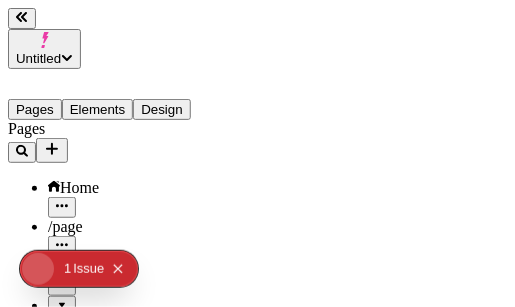 scroll, scrollTop: 0, scrollLeft: 0, axis: both 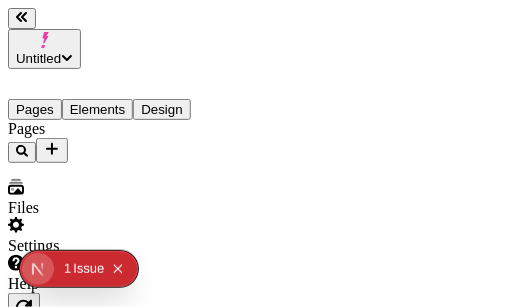 type on "/page-2" 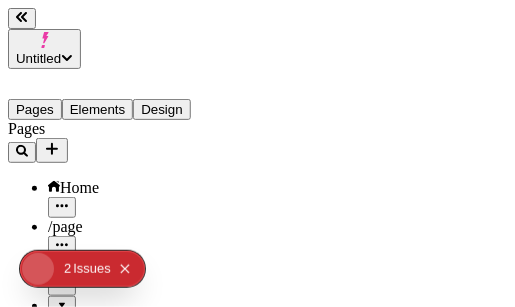 scroll, scrollTop: 0, scrollLeft: 0, axis: both 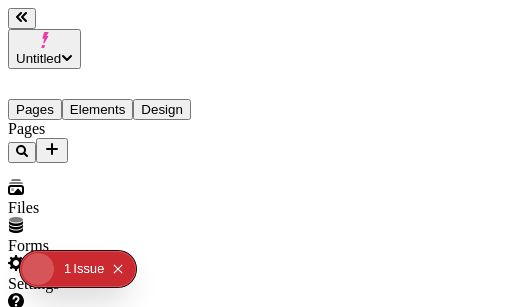type on "/page-2" 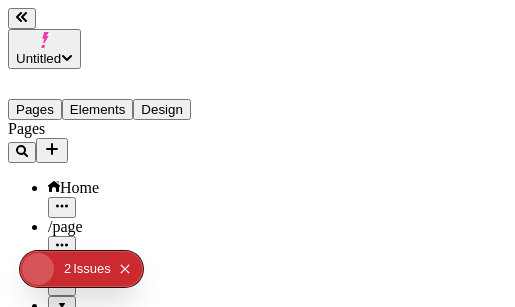 scroll, scrollTop: 0, scrollLeft: 0, axis: both 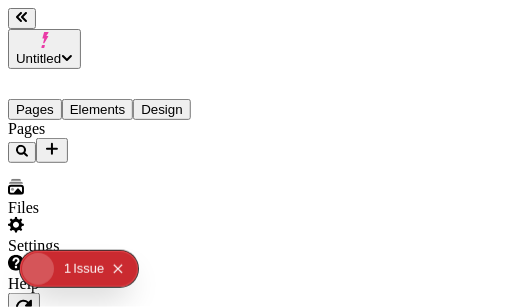type on "/page-2" 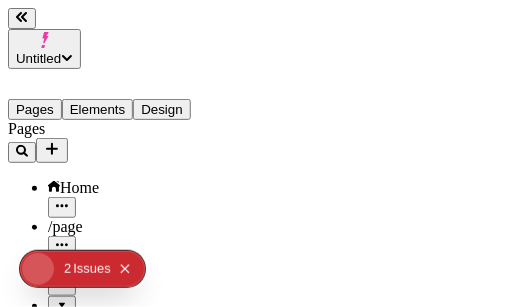 scroll, scrollTop: 0, scrollLeft: 0, axis: both 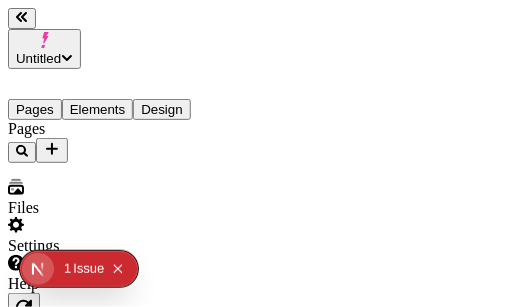 type on "/page-2" 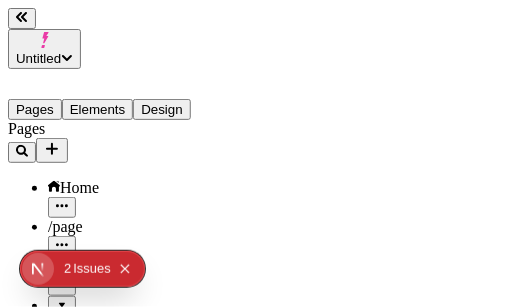 scroll, scrollTop: 0, scrollLeft: 0, axis: both 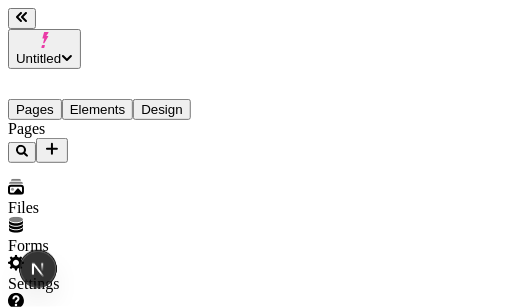 type on "/page-2" 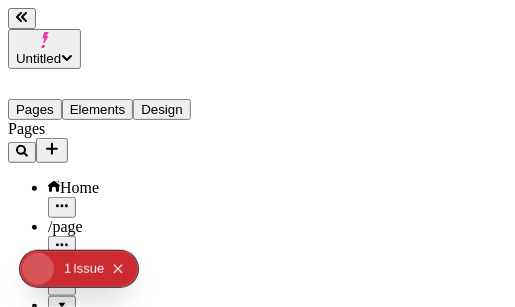 scroll, scrollTop: 0, scrollLeft: 0, axis: both 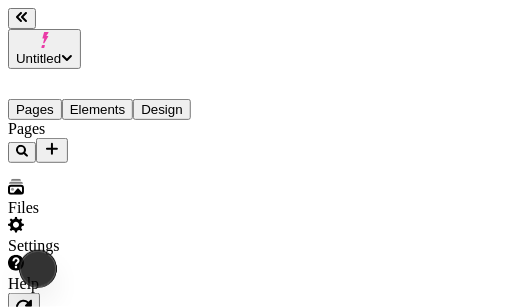 type on "/page-2" 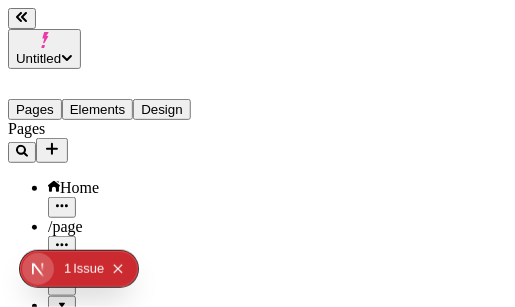 scroll, scrollTop: 0, scrollLeft: 0, axis: both 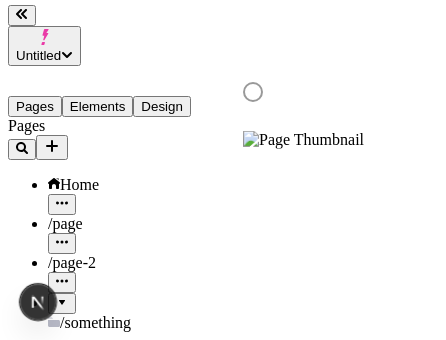 click on "Home" at bounding box center [148, 185] 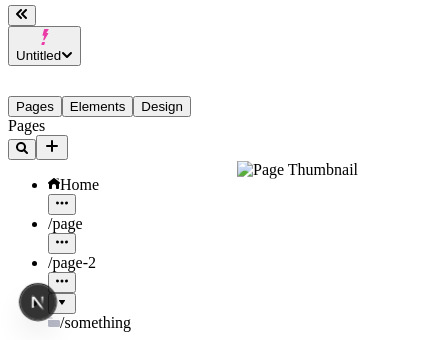 scroll, scrollTop: 0, scrollLeft: 0, axis: both 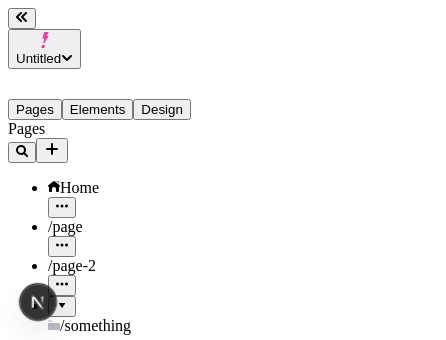 type on "/" 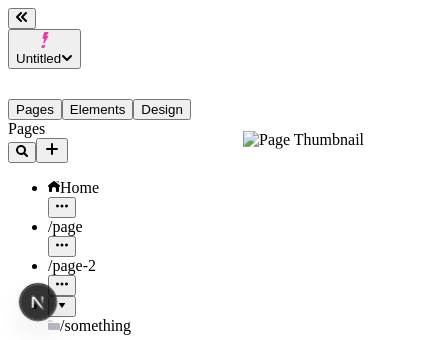 click on "/ something" at bounding box center (148, 326) 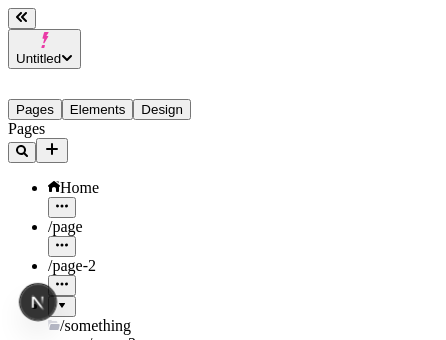 click on "/ something" at bounding box center [148, 326] 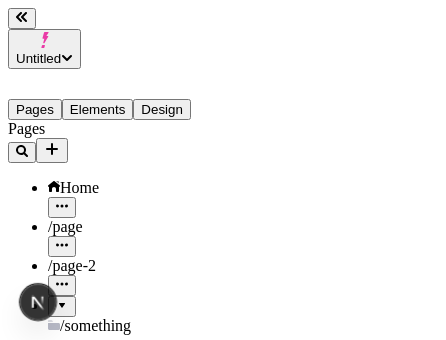 click on "/ something" at bounding box center (148, 326) 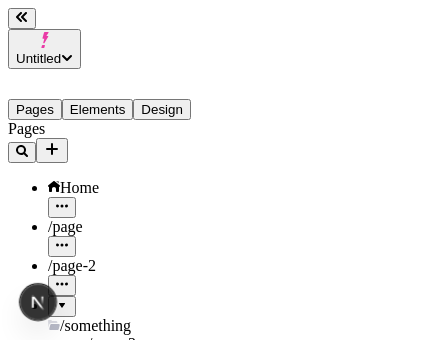 click on "/ something" at bounding box center (148, 326) 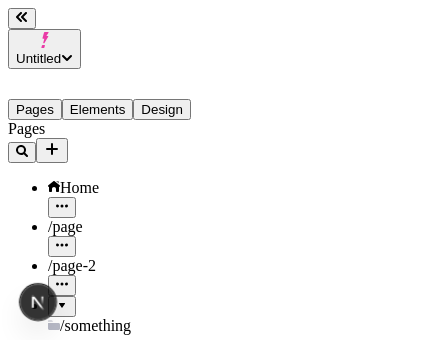 click on "/ something" at bounding box center (148, 326) 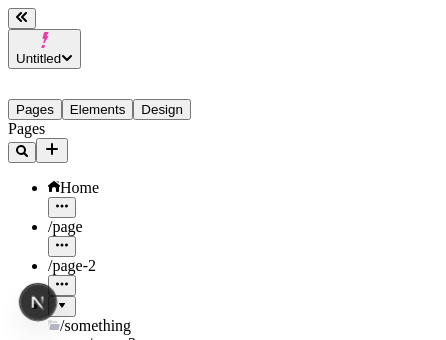 click on "/ something" at bounding box center (148, 326) 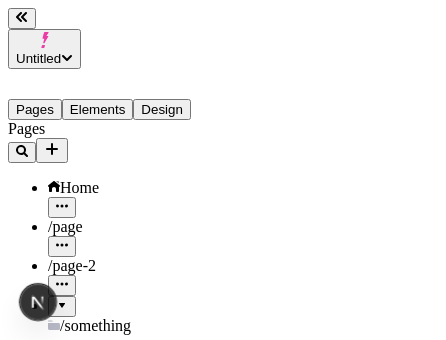click on "/ something" at bounding box center (148, 326) 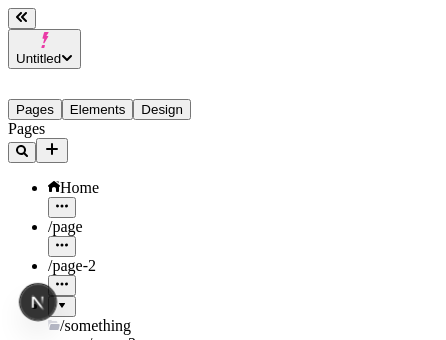 click on "/ something" at bounding box center (148, 326) 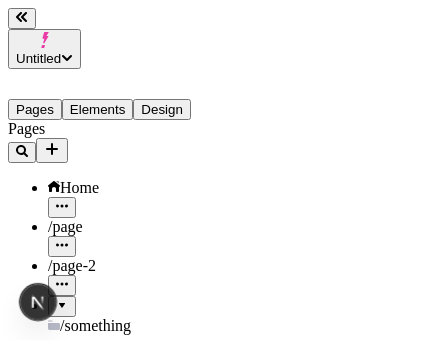 click on "/ something" at bounding box center (148, 326) 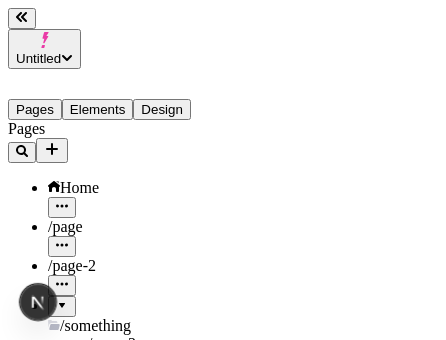 click on "/ something" at bounding box center [148, 326] 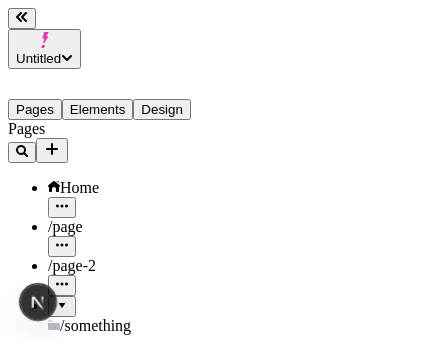 click on "/ something" at bounding box center (148, 326) 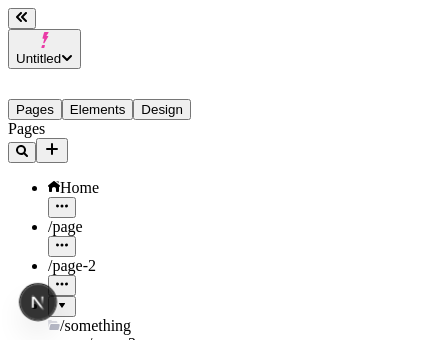click on "/ something" at bounding box center (148, 326) 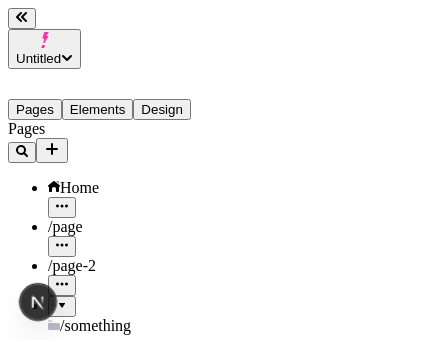 click on "/ something" at bounding box center (148, 326) 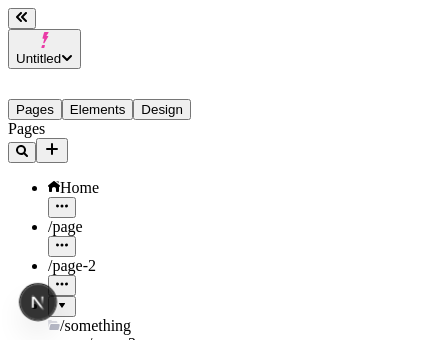 click on "/ something" at bounding box center [148, 326] 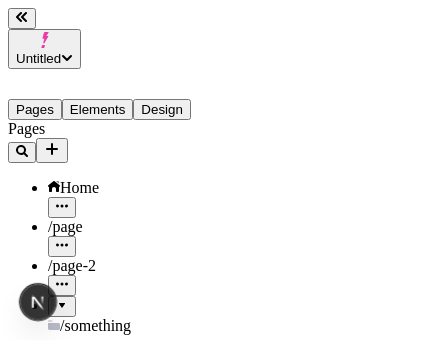 click on "/ something" at bounding box center [148, 326] 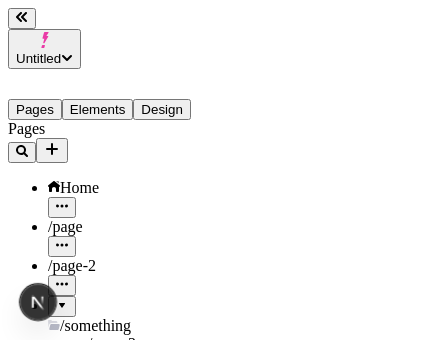 click on "/ something" at bounding box center (148, 326) 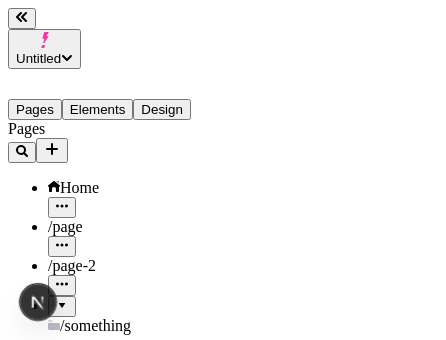 click on "/ something" at bounding box center (148, 326) 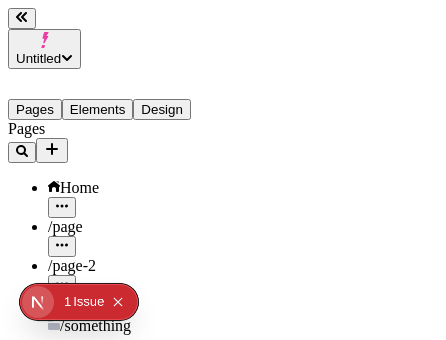 scroll, scrollTop: 0, scrollLeft: 0, axis: both 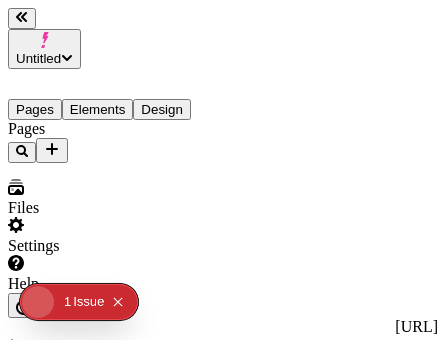 type on "/" 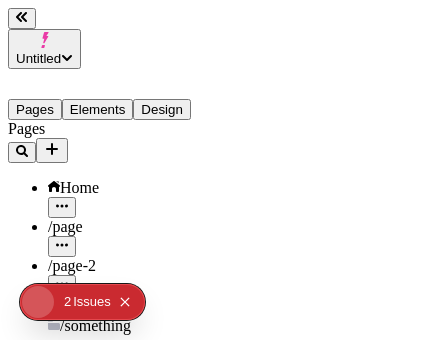 scroll, scrollTop: 0, scrollLeft: 0, axis: both 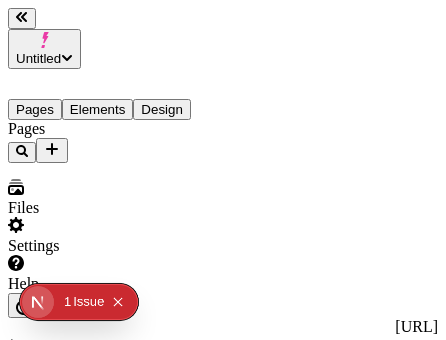 type on "/" 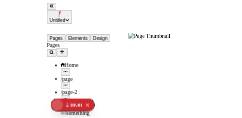 scroll, scrollTop: 0, scrollLeft: 0, axis: both 